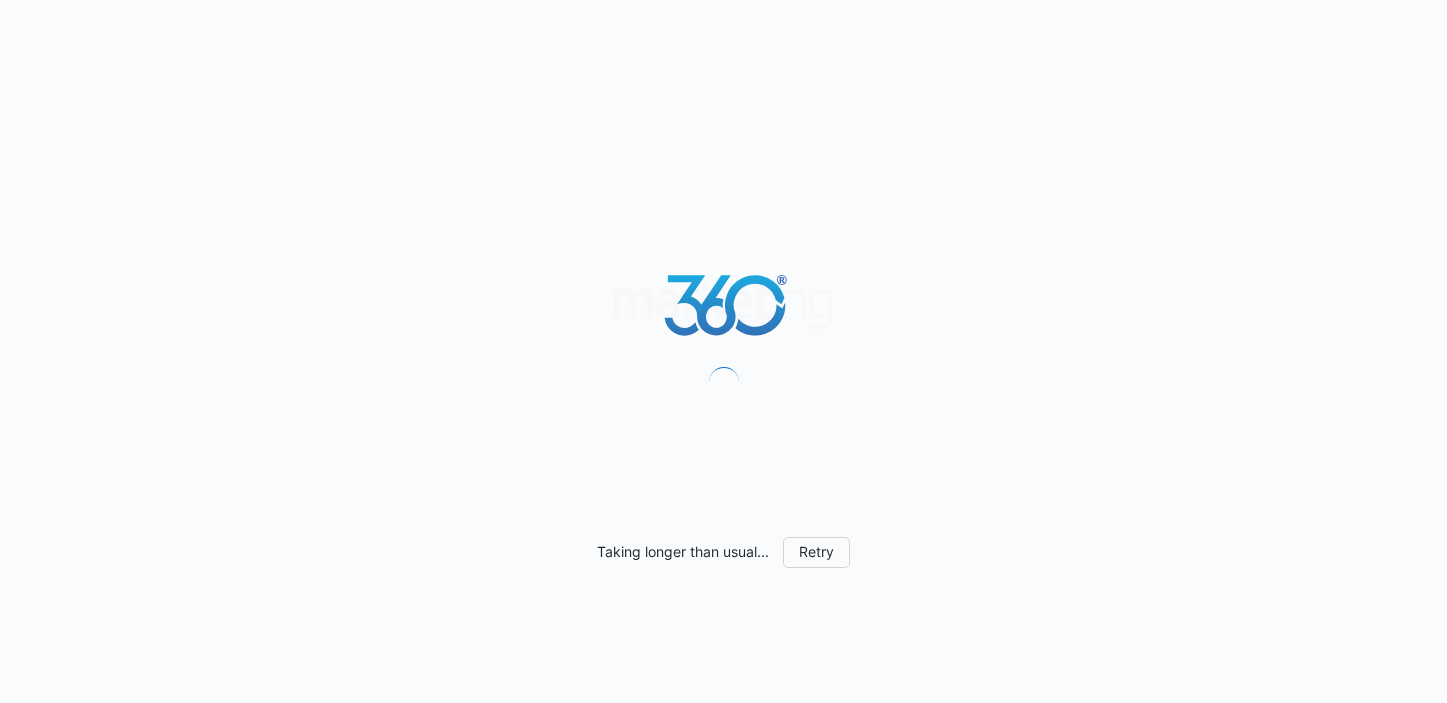 scroll, scrollTop: 0, scrollLeft: 0, axis: both 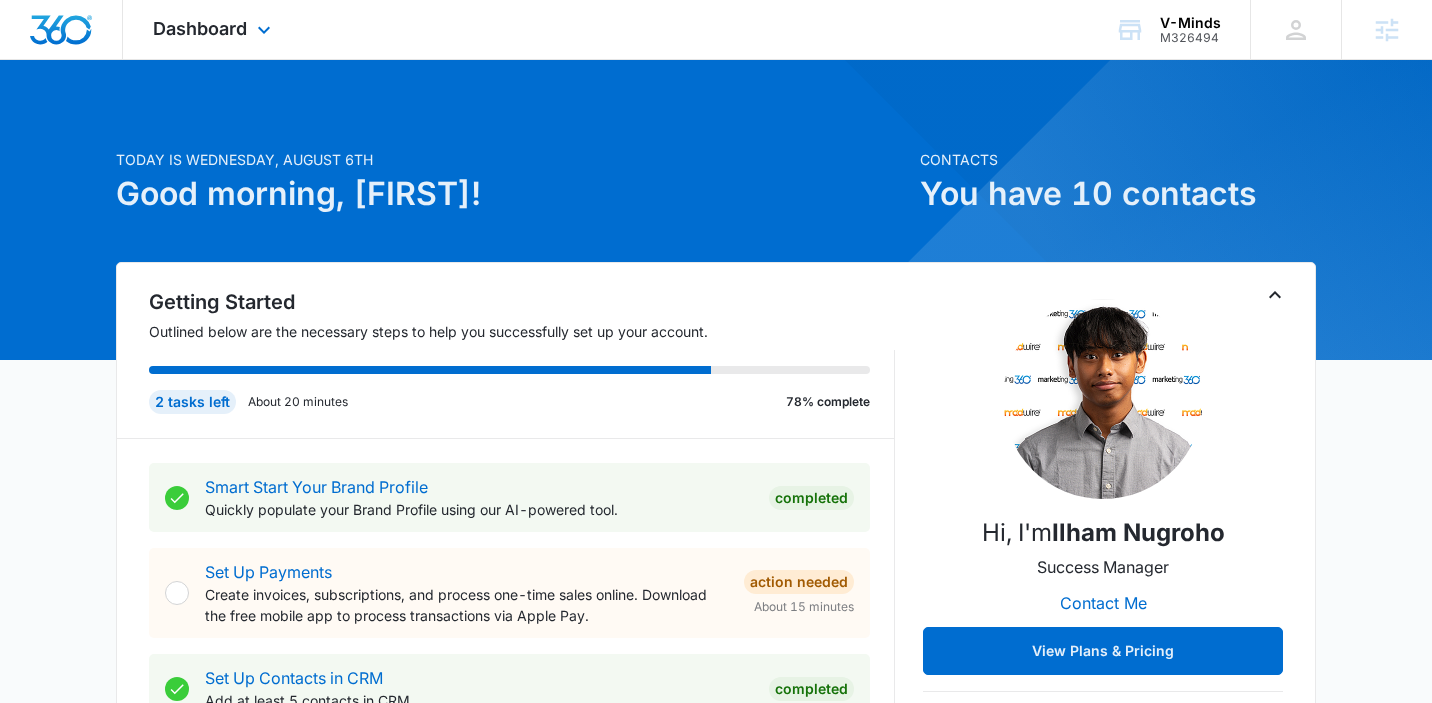 click on "Dashboard Apps Reputation Websites Forms CRM Email Social Payments POS Content Ads Intelligence Files Brand Settings" at bounding box center (214, 29) 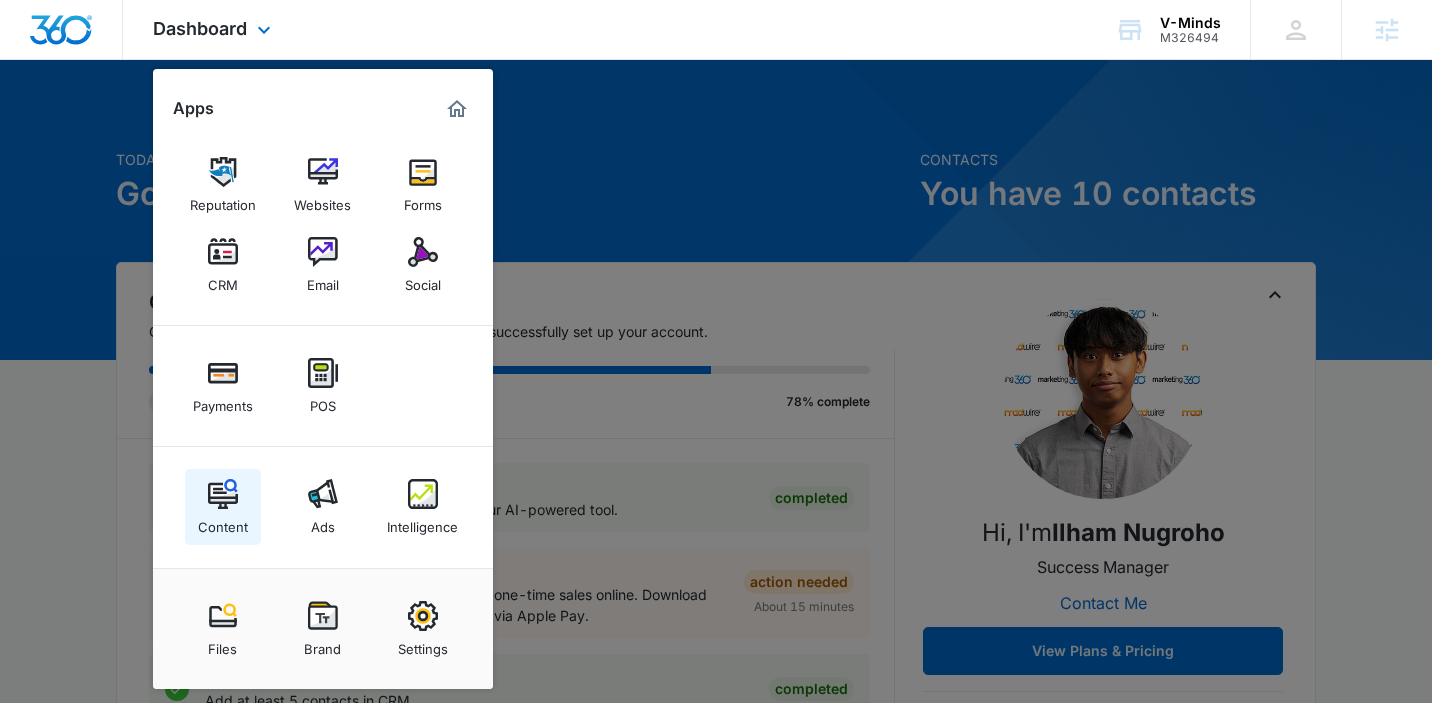 click on "Content" at bounding box center (223, 507) 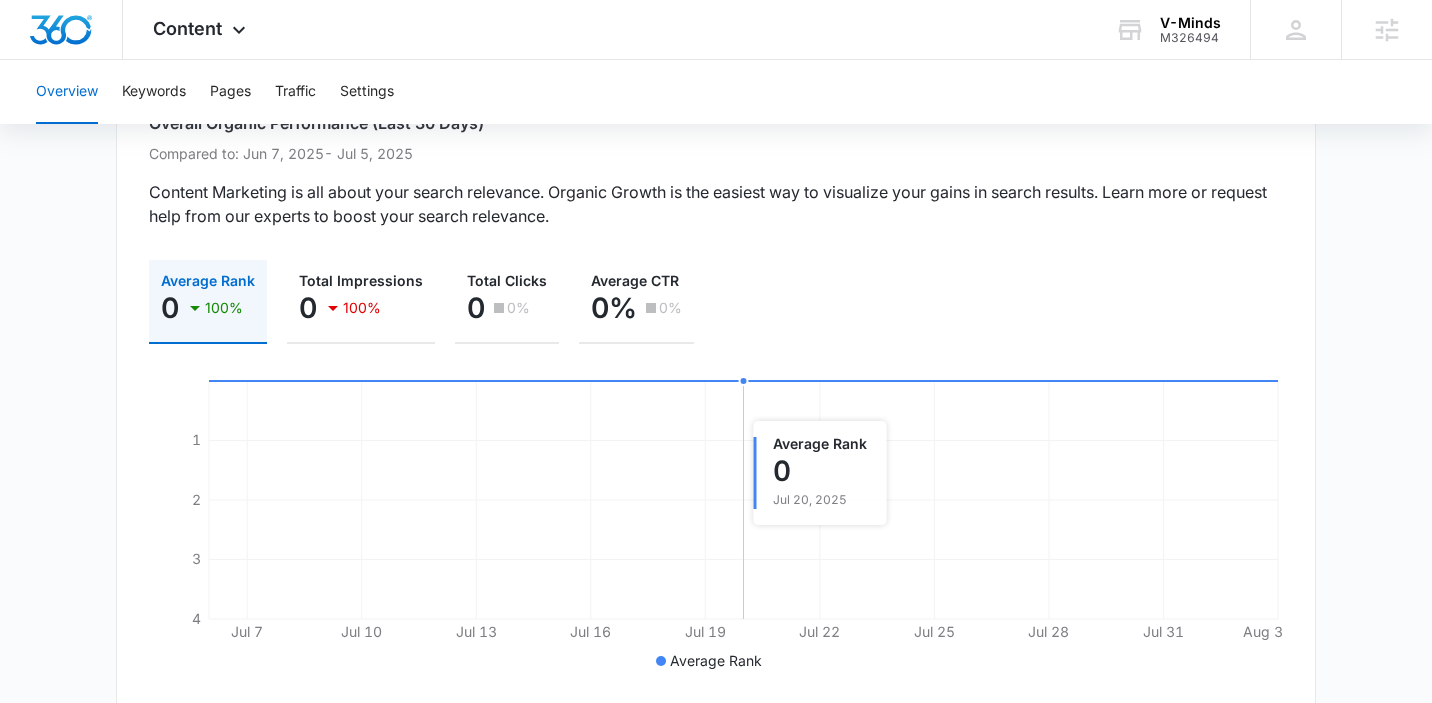 scroll, scrollTop: 174, scrollLeft: 0, axis: vertical 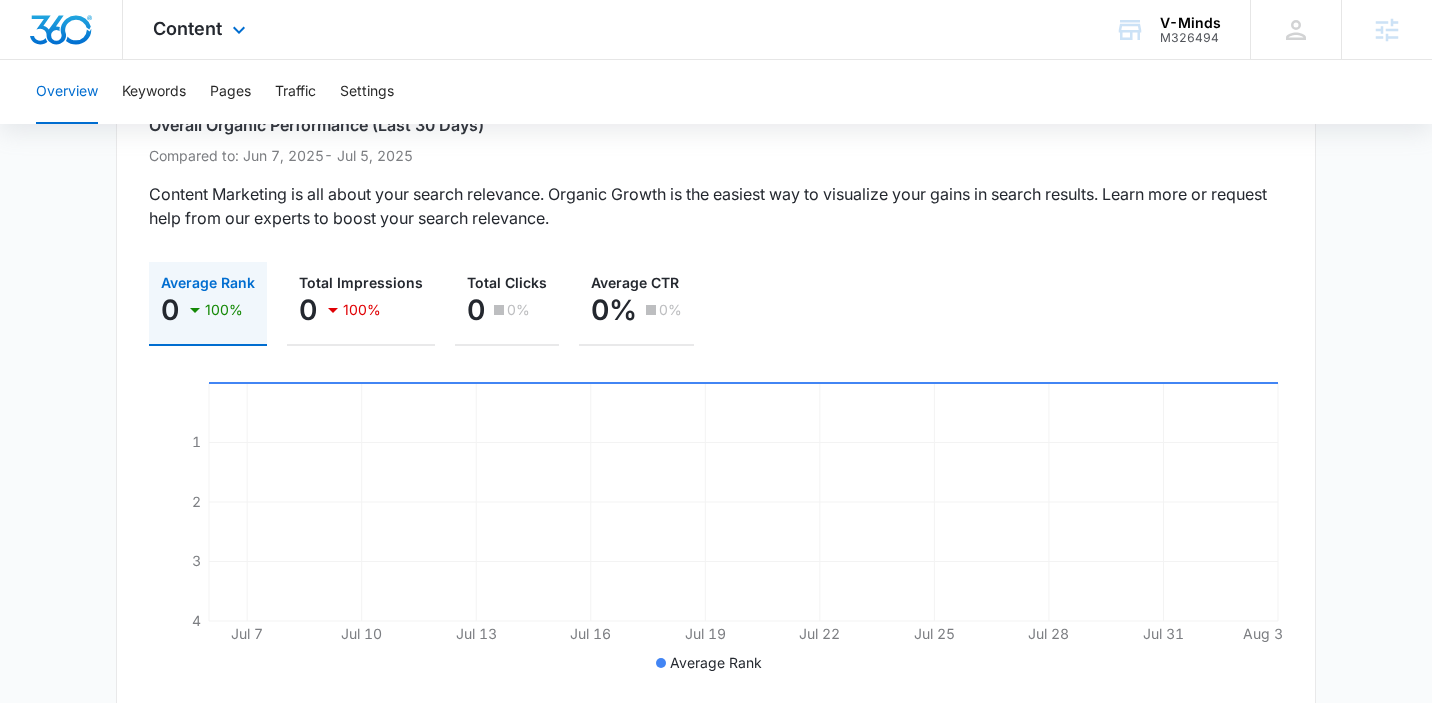 click on "Content Apps Reputation Websites Forms CRM Email Social Payments POS Content Ads Intelligence Files Brand Settings" at bounding box center (202, 29) 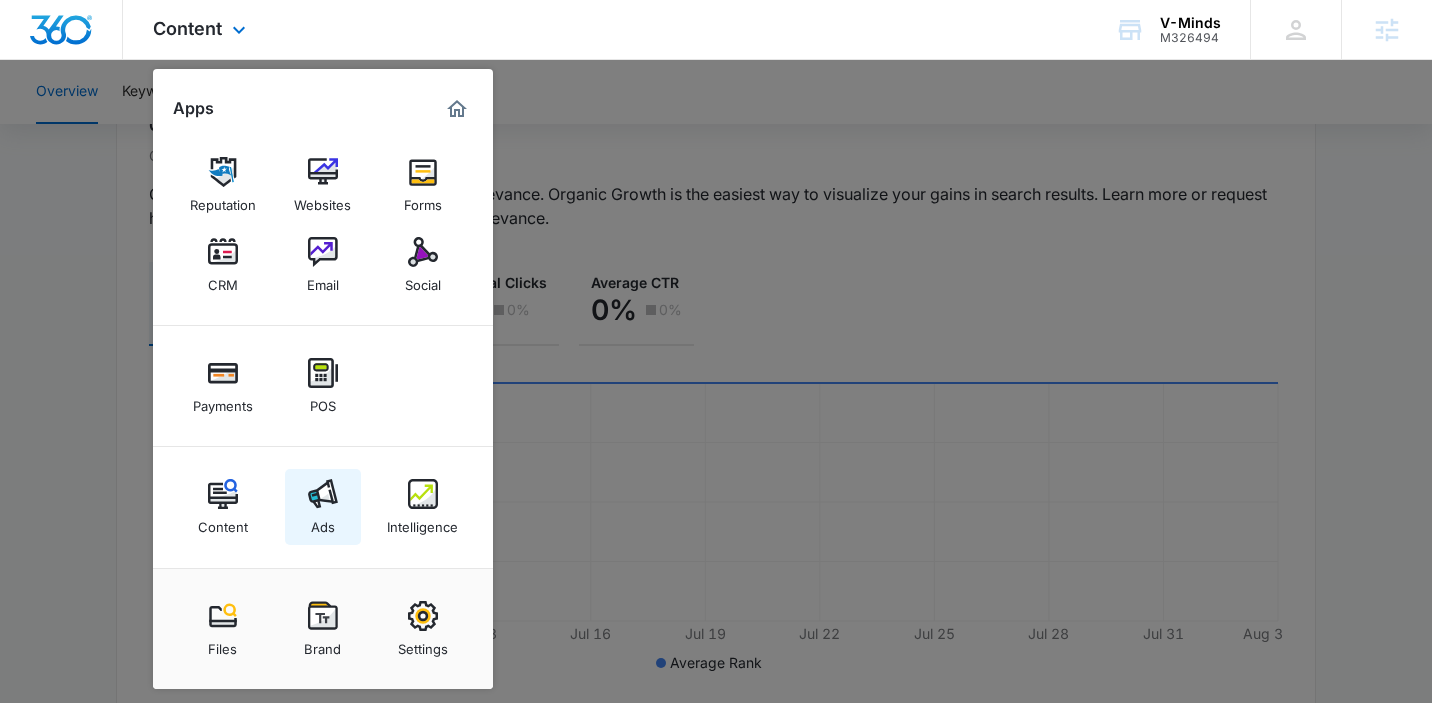 click on "Ads" at bounding box center [323, 507] 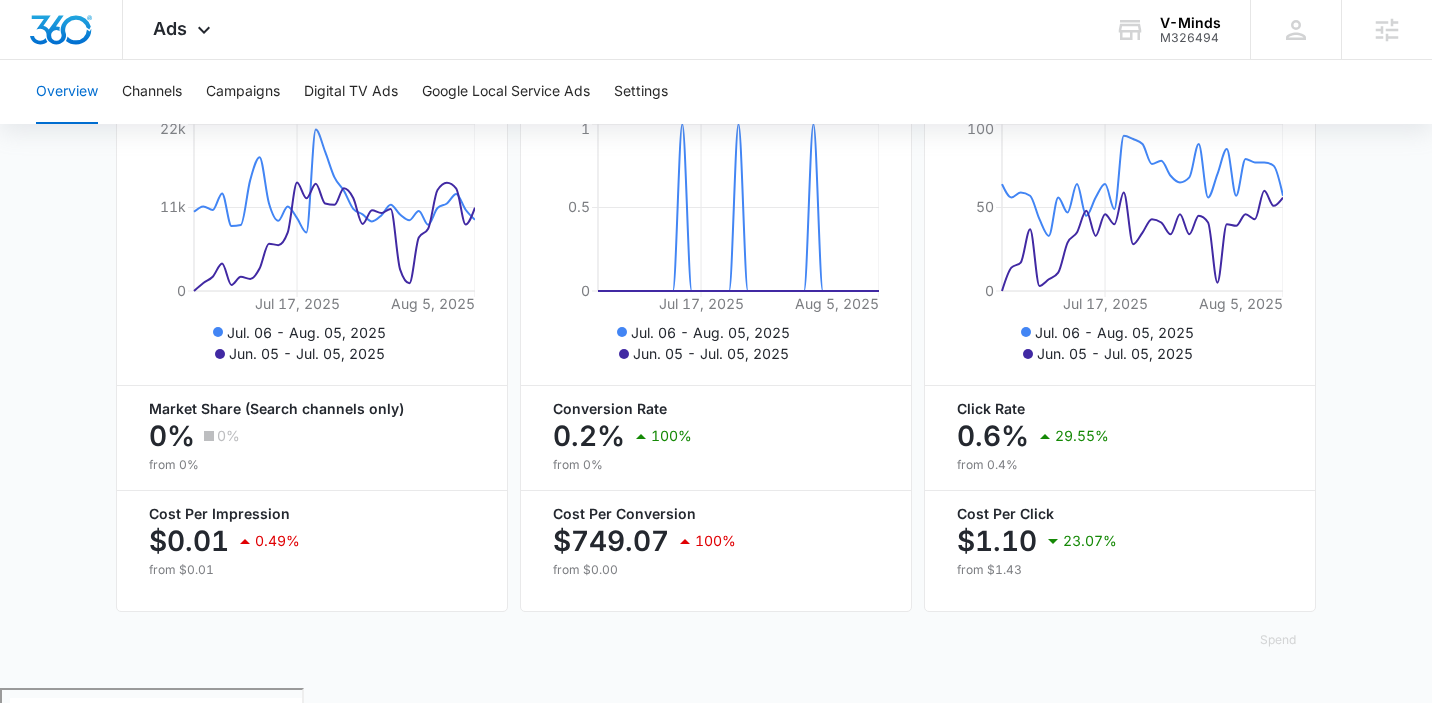 scroll, scrollTop: 264, scrollLeft: 0, axis: vertical 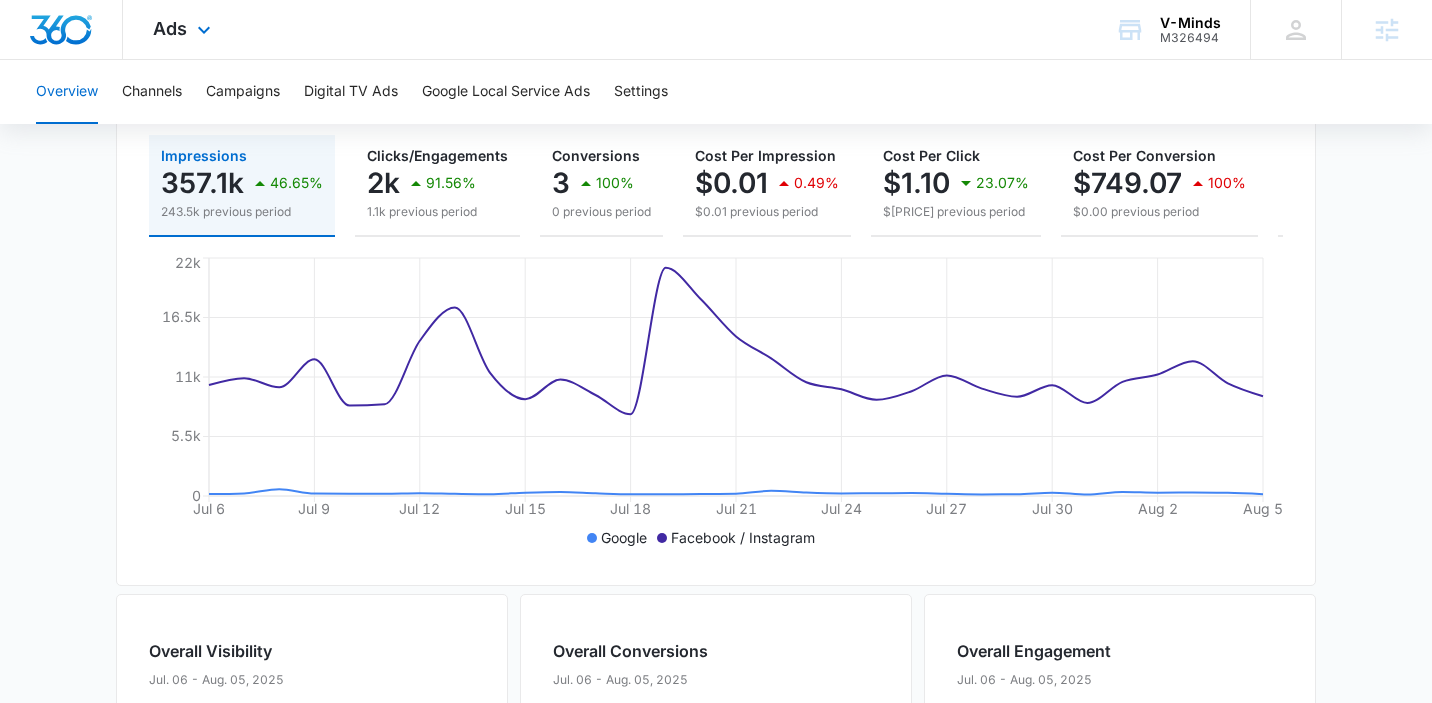 click on "Ads Apps Reputation Websites Forms CRM Email Social Payments POS Content Ads Intelligence Files Brand Settings" at bounding box center (184, 29) 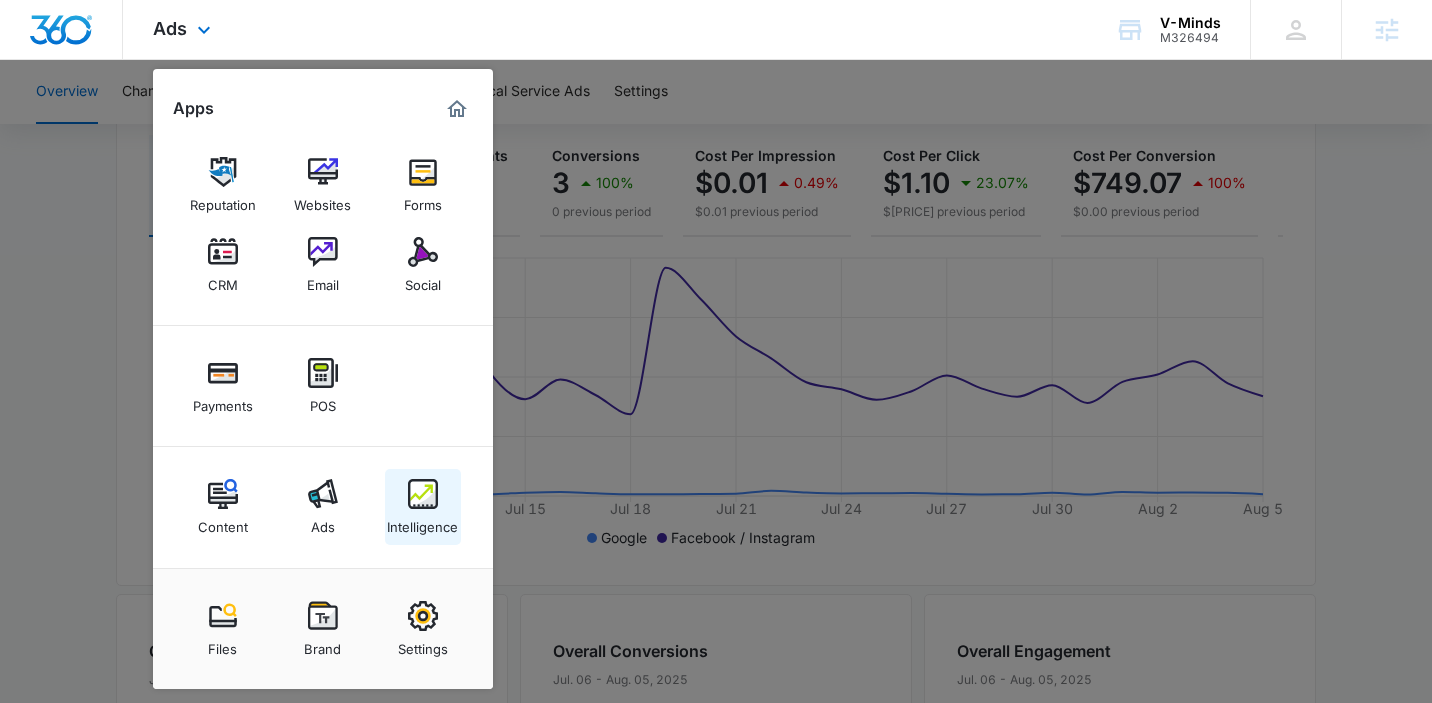 click at bounding box center (423, 494) 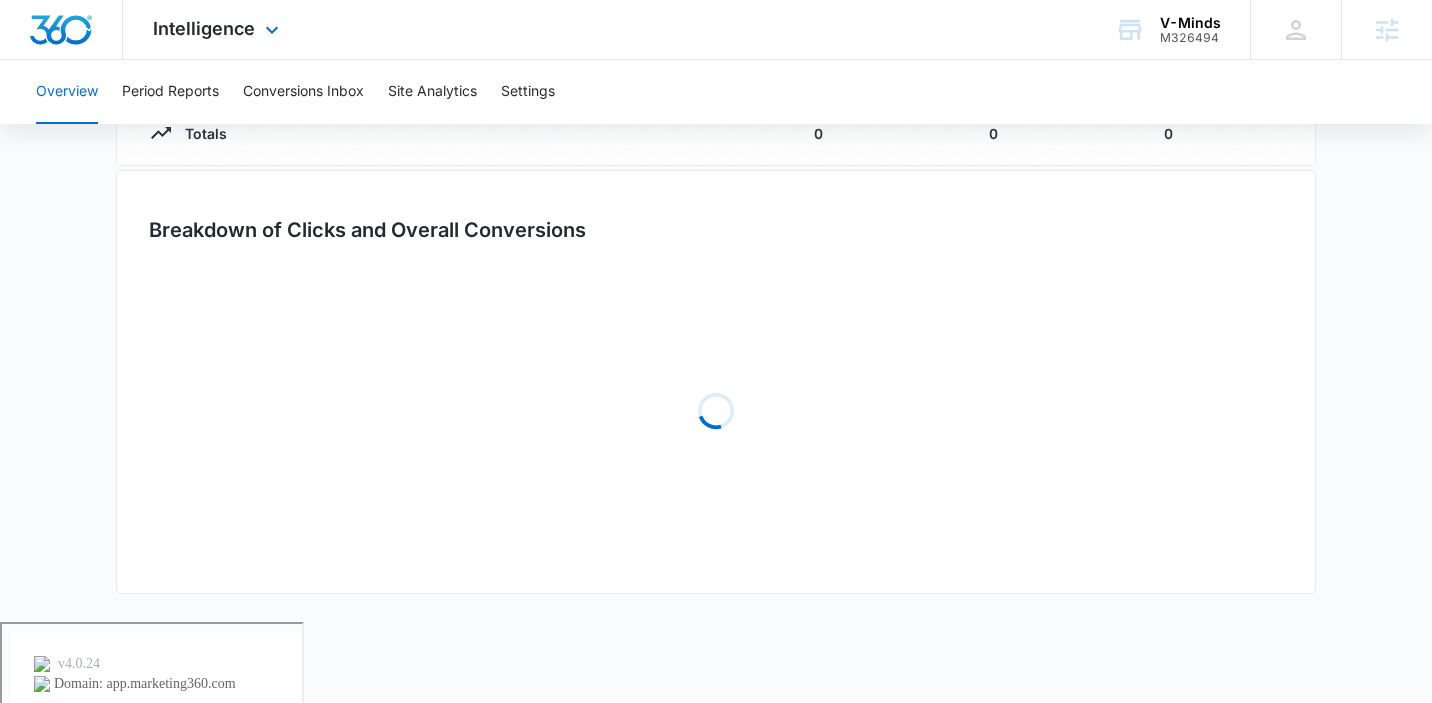type on "07/06/2025" 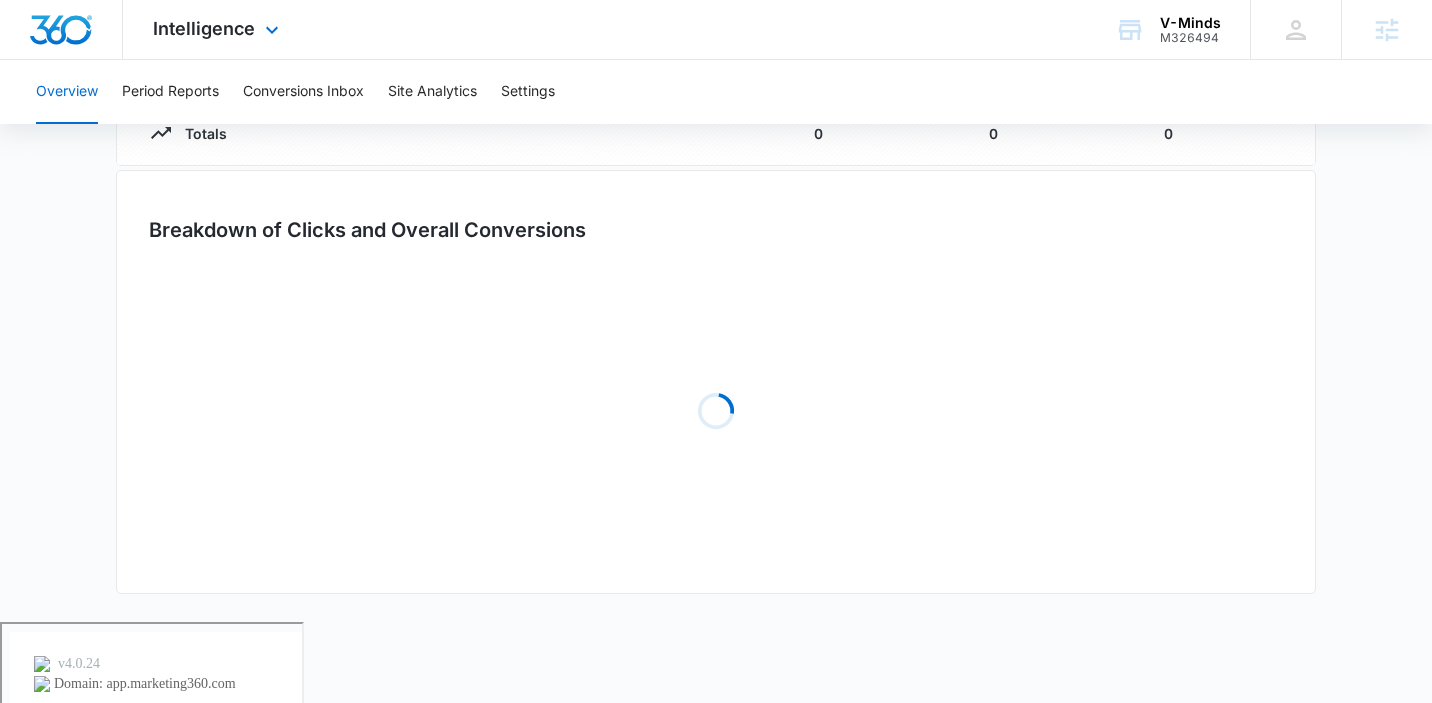 type on "08/05/2025" 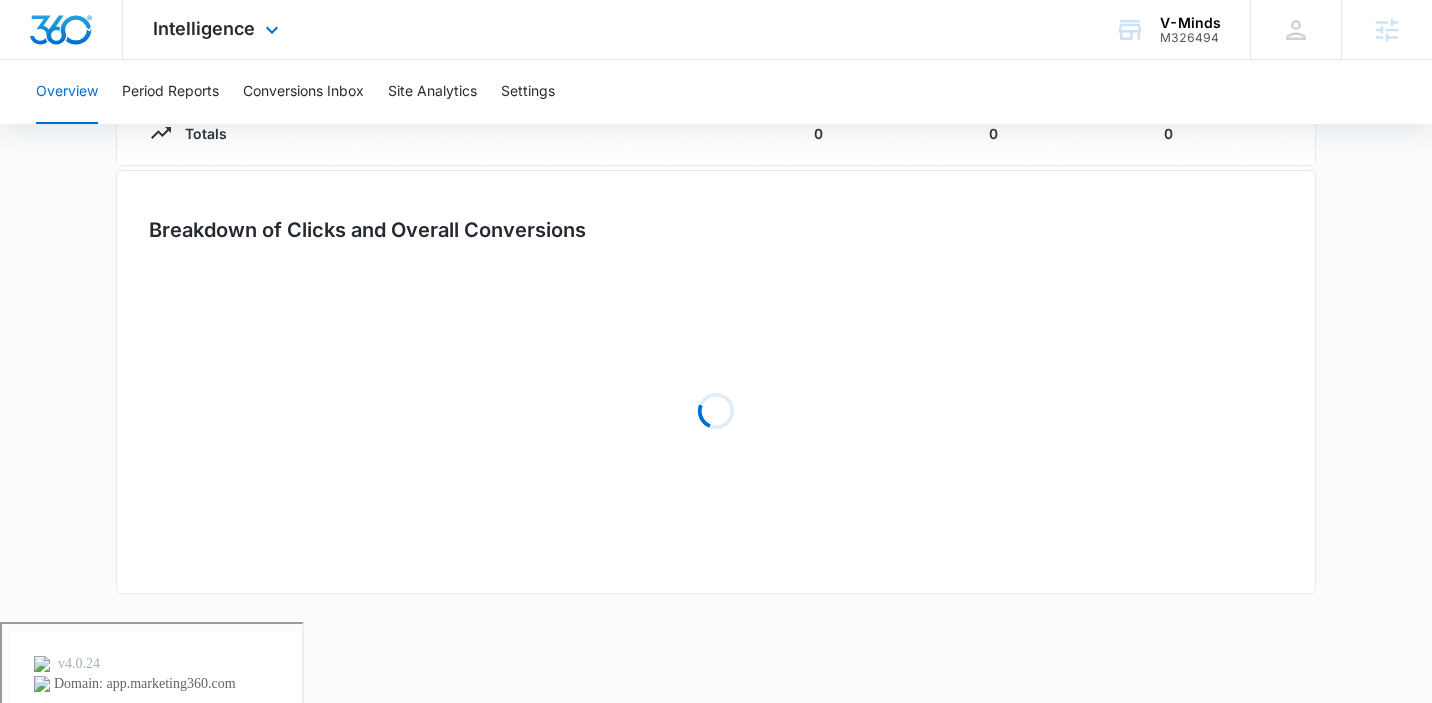 scroll, scrollTop: 0, scrollLeft: 0, axis: both 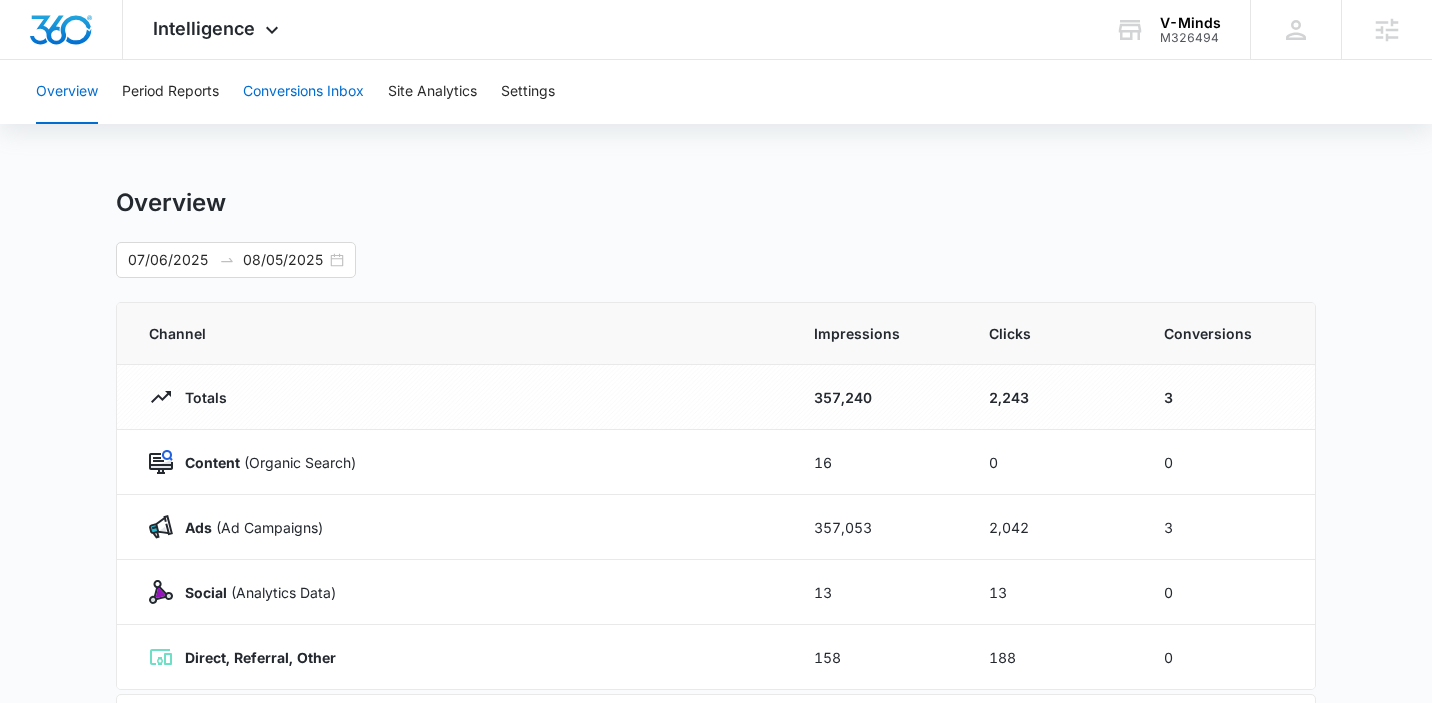 click on "Conversions Inbox" at bounding box center (303, 92) 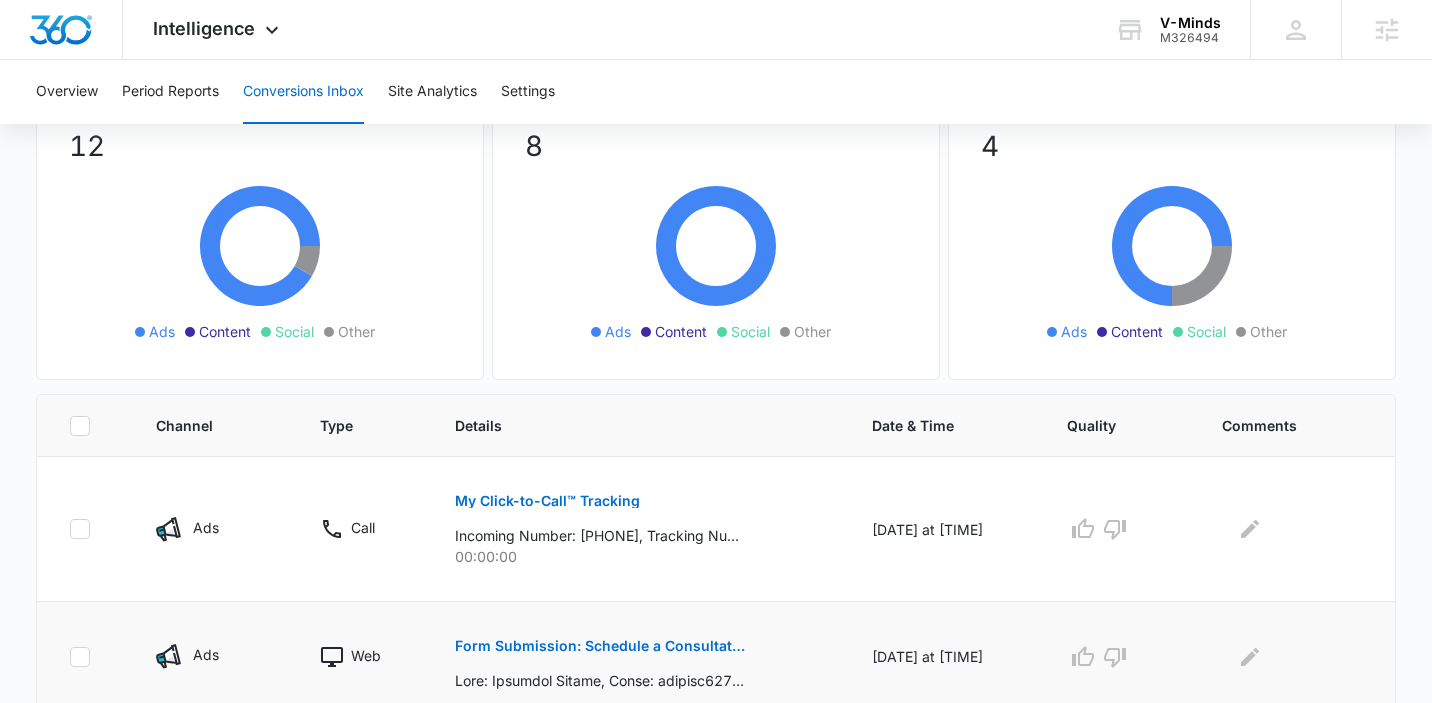 scroll, scrollTop: 0, scrollLeft: 0, axis: both 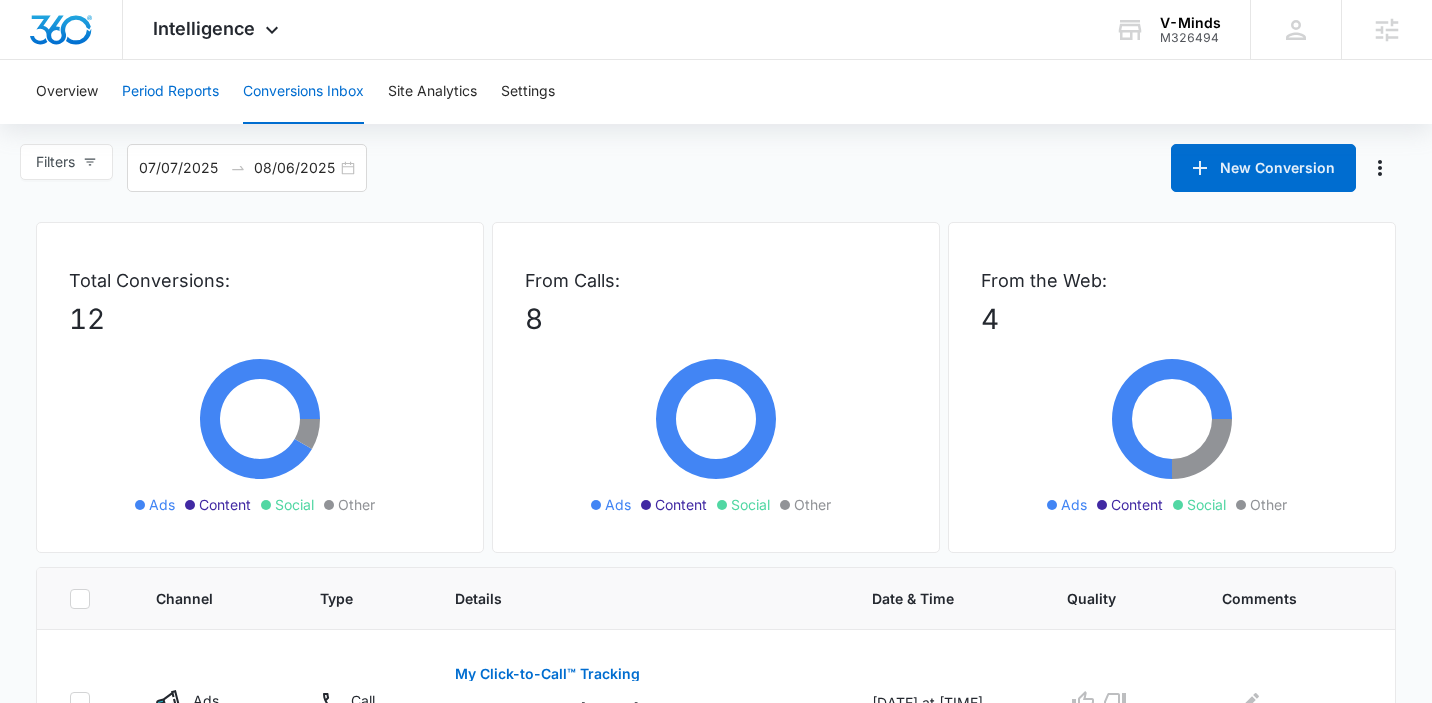 click on "Period Reports" at bounding box center (170, 92) 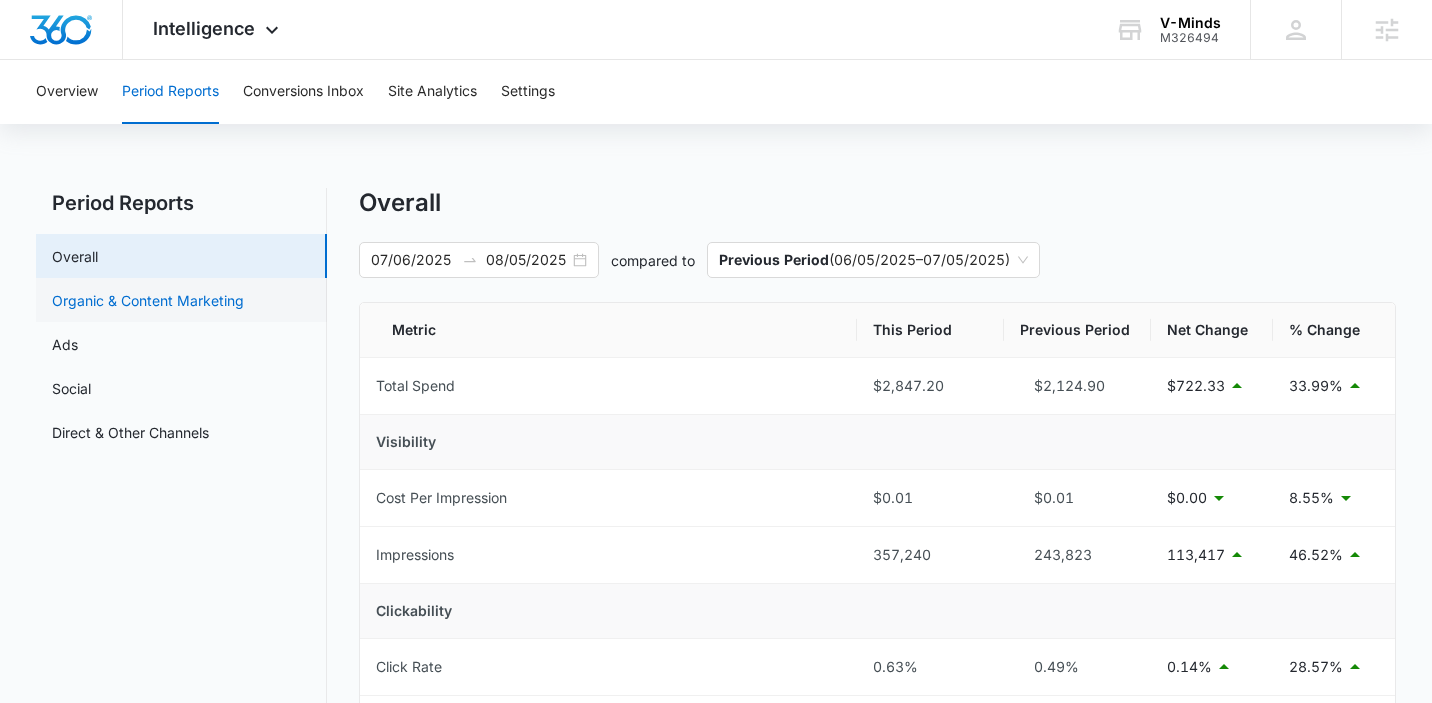 click on "Organic & Content Marketing" at bounding box center (148, 300) 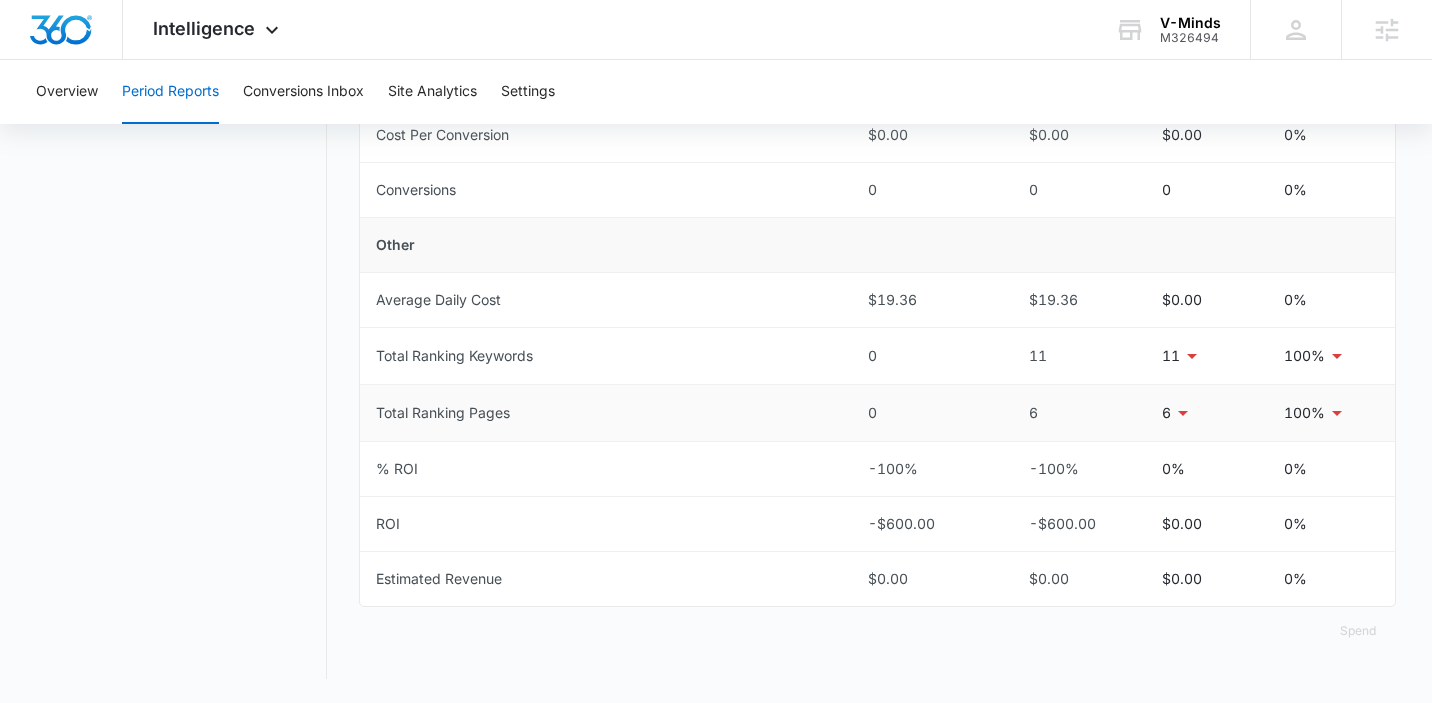 scroll, scrollTop: 0, scrollLeft: 0, axis: both 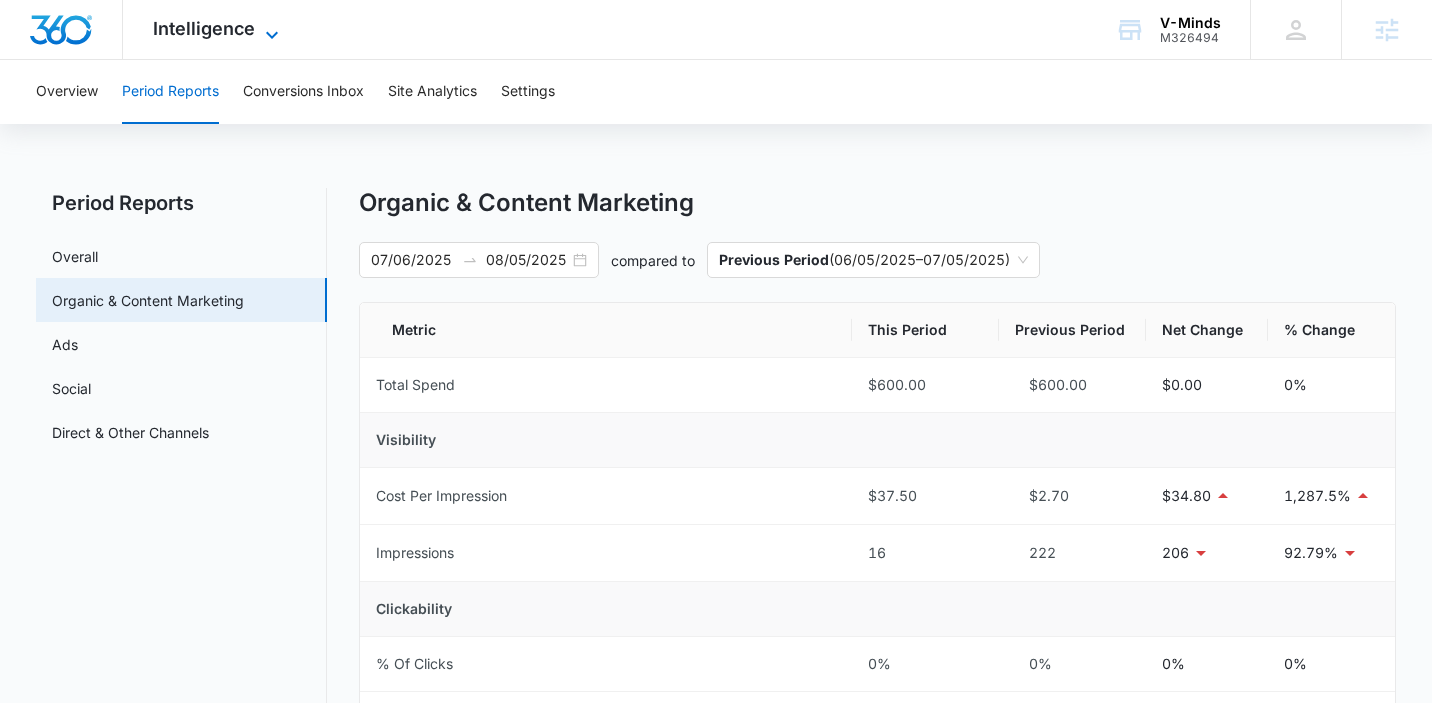 click on "Intelligence" at bounding box center [204, 28] 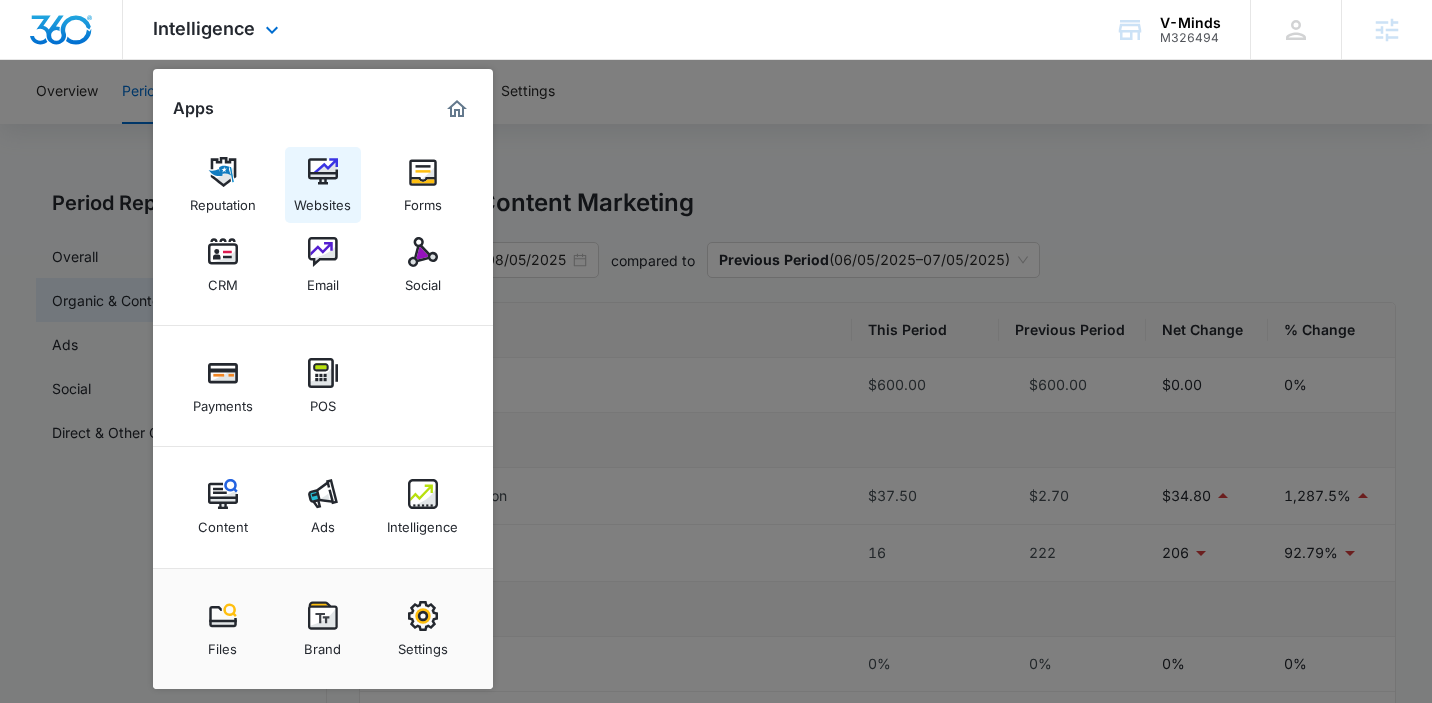 click on "Websites" at bounding box center (323, 185) 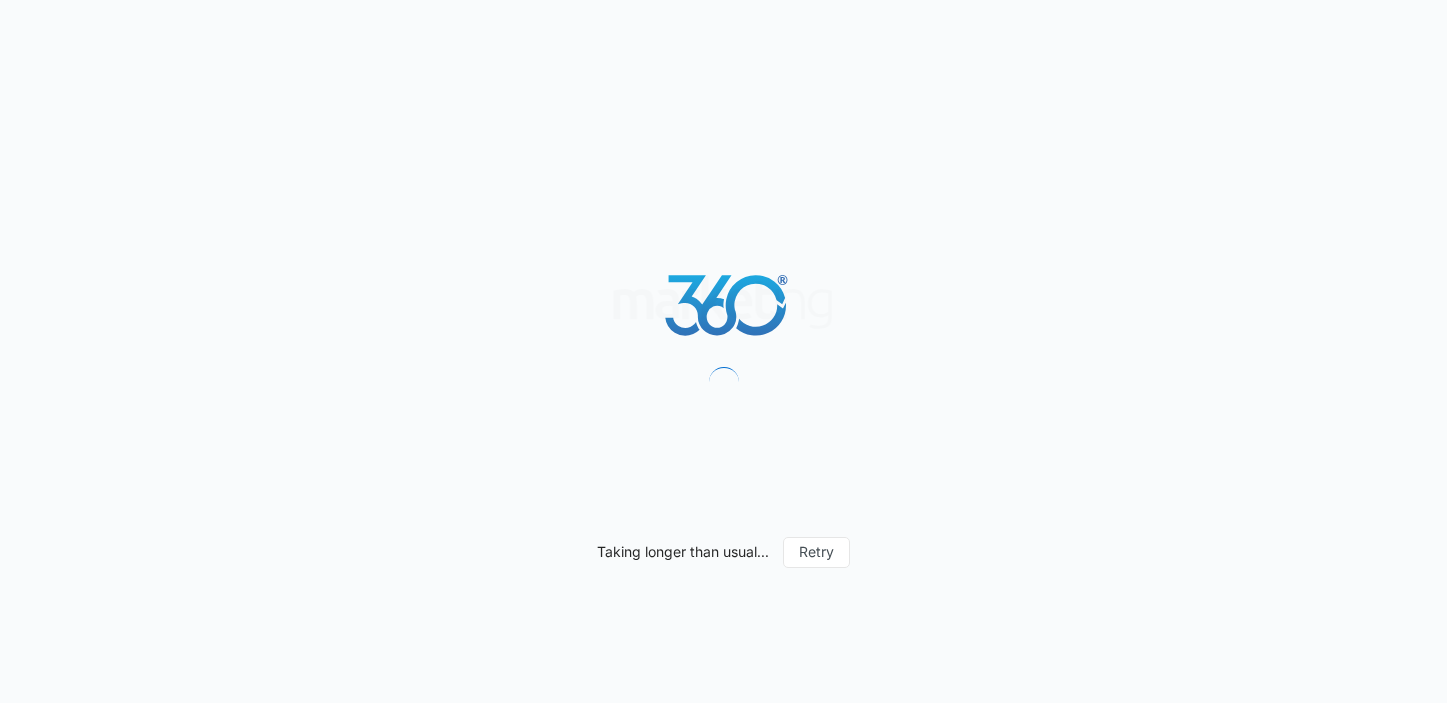 scroll, scrollTop: 0, scrollLeft: 0, axis: both 